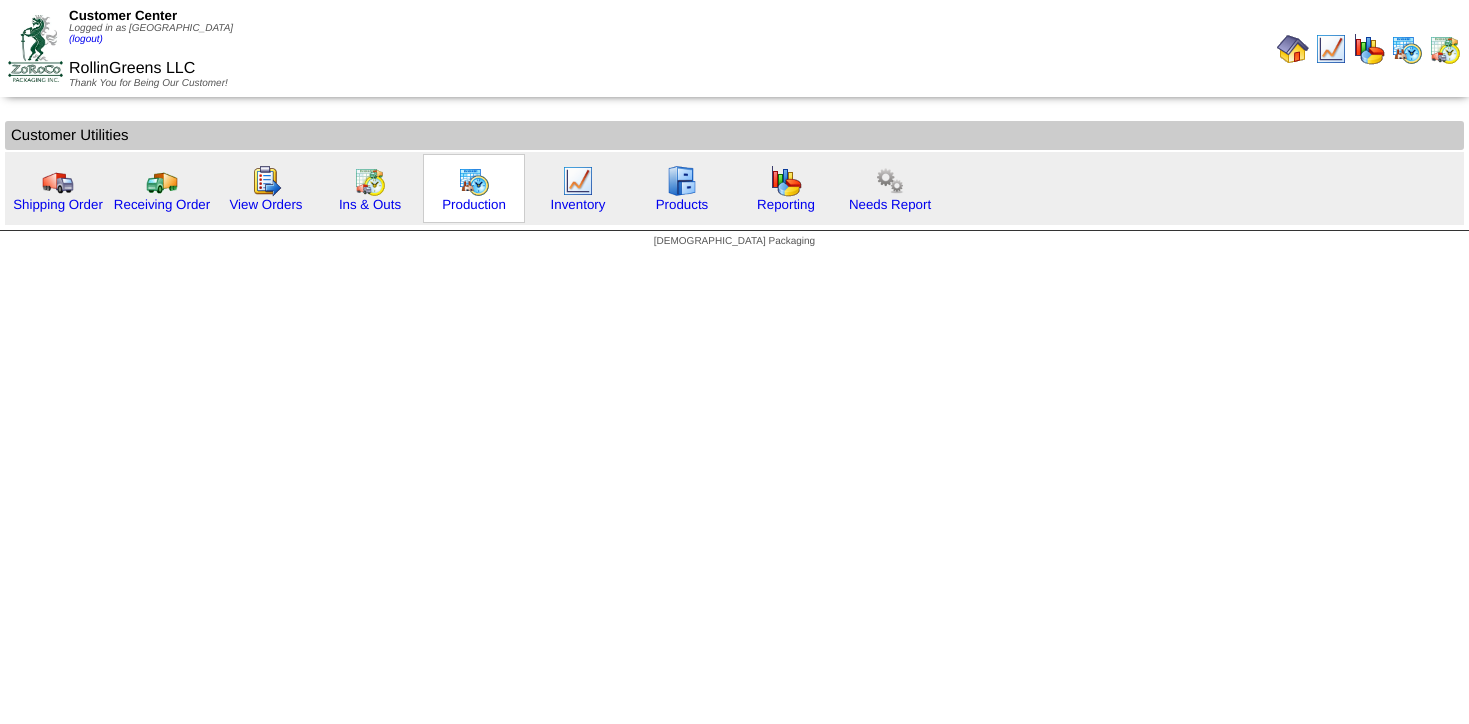 scroll, scrollTop: 0, scrollLeft: 0, axis: both 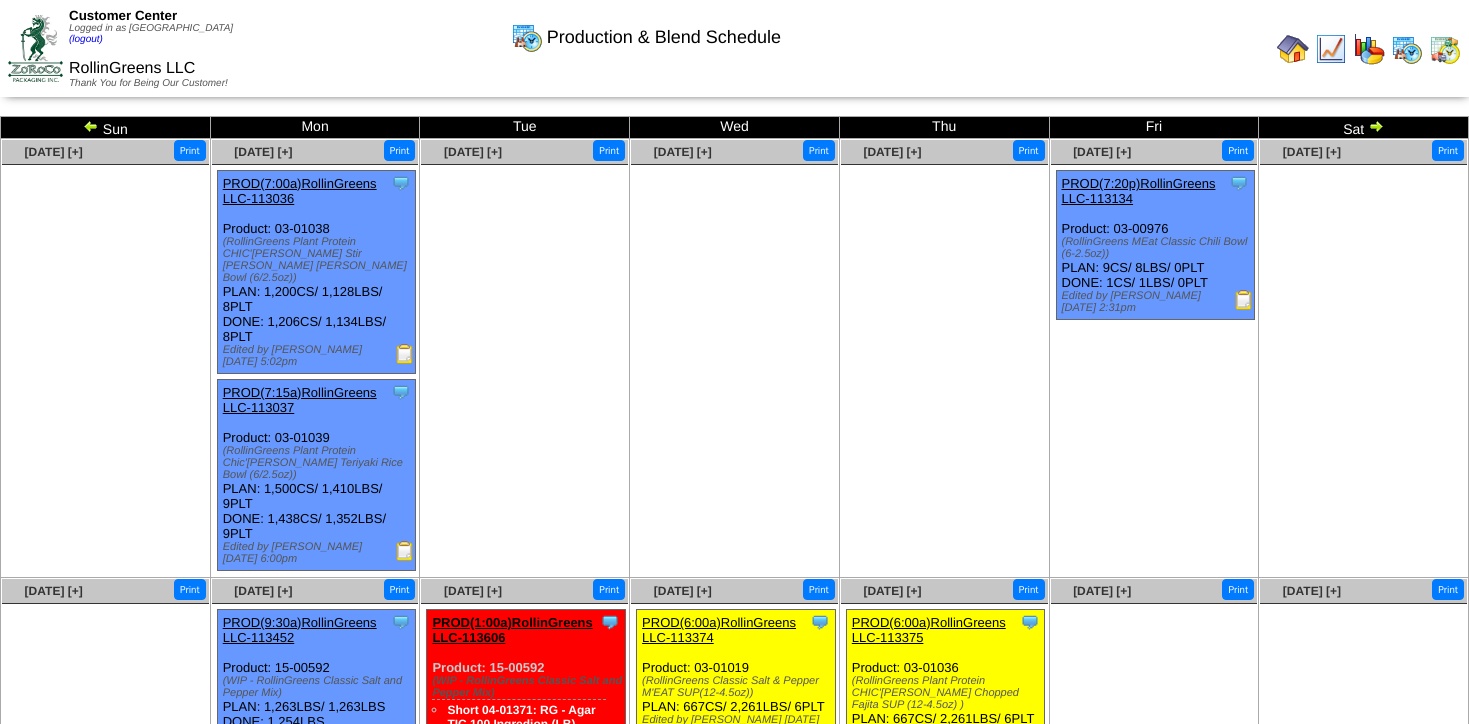 click at bounding box center [91, 126] 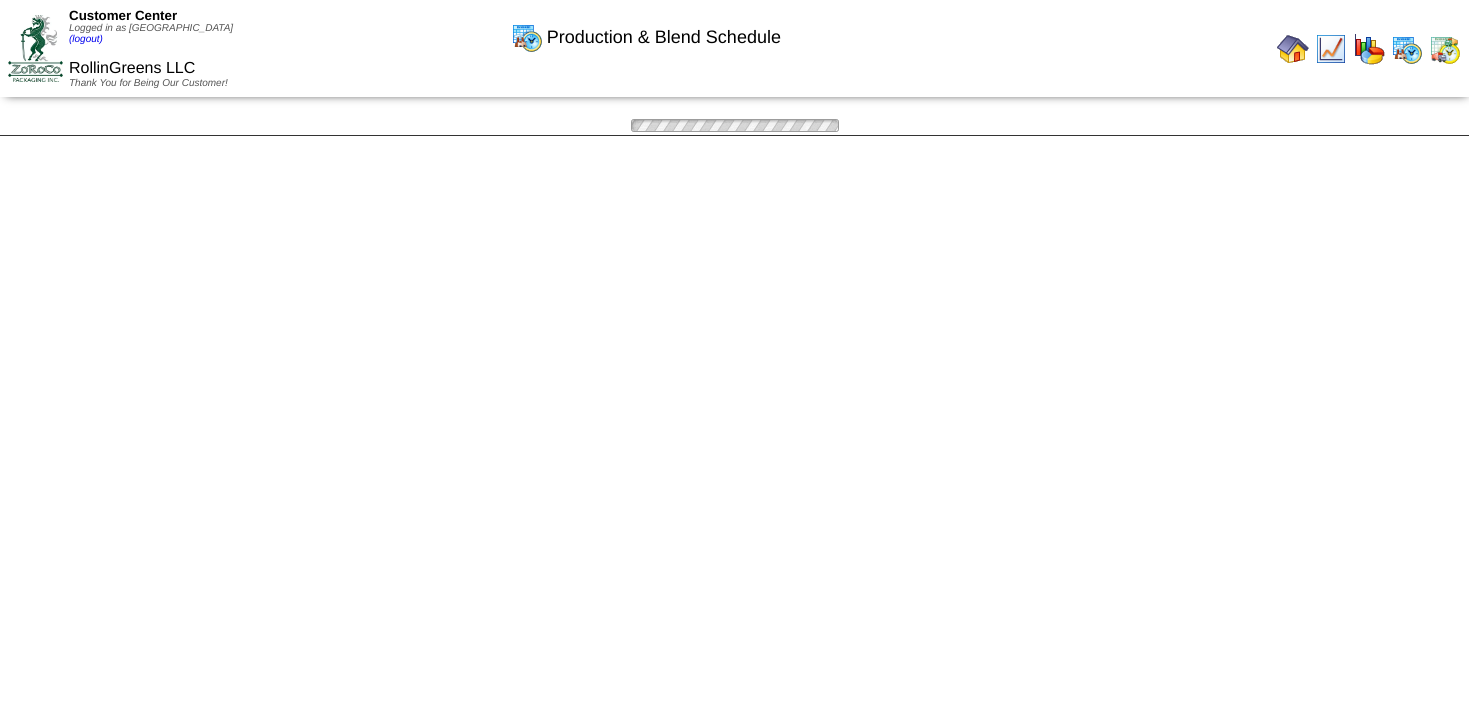 scroll, scrollTop: 0, scrollLeft: 0, axis: both 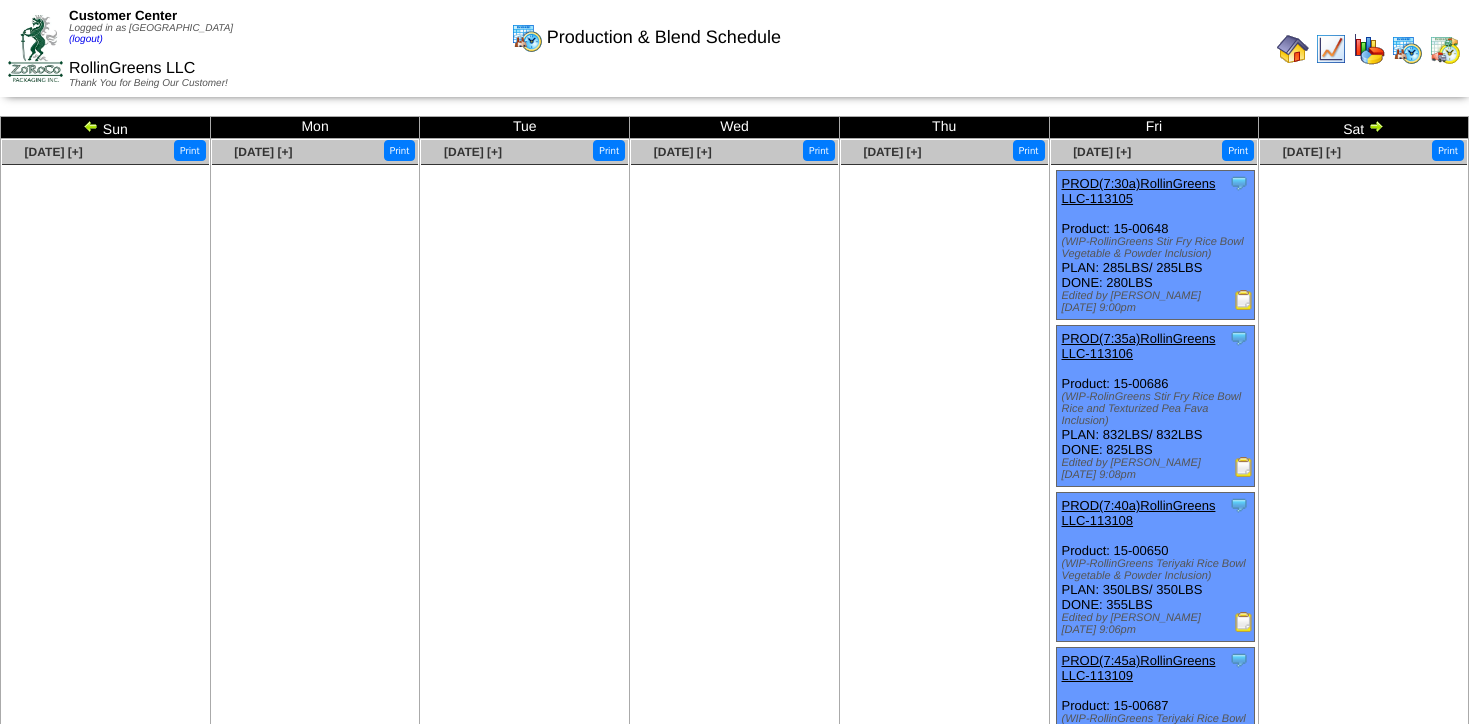click at bounding box center [91, 126] 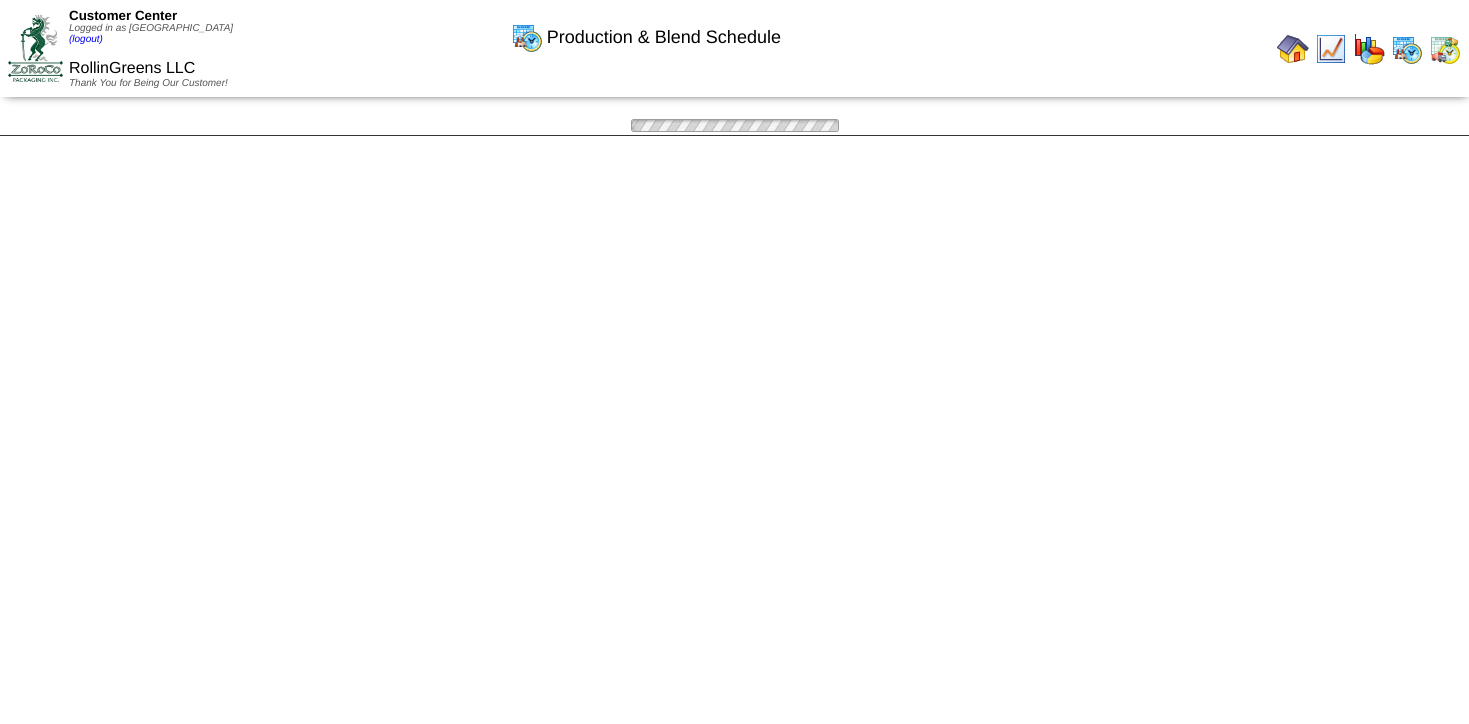 scroll, scrollTop: 0, scrollLeft: 0, axis: both 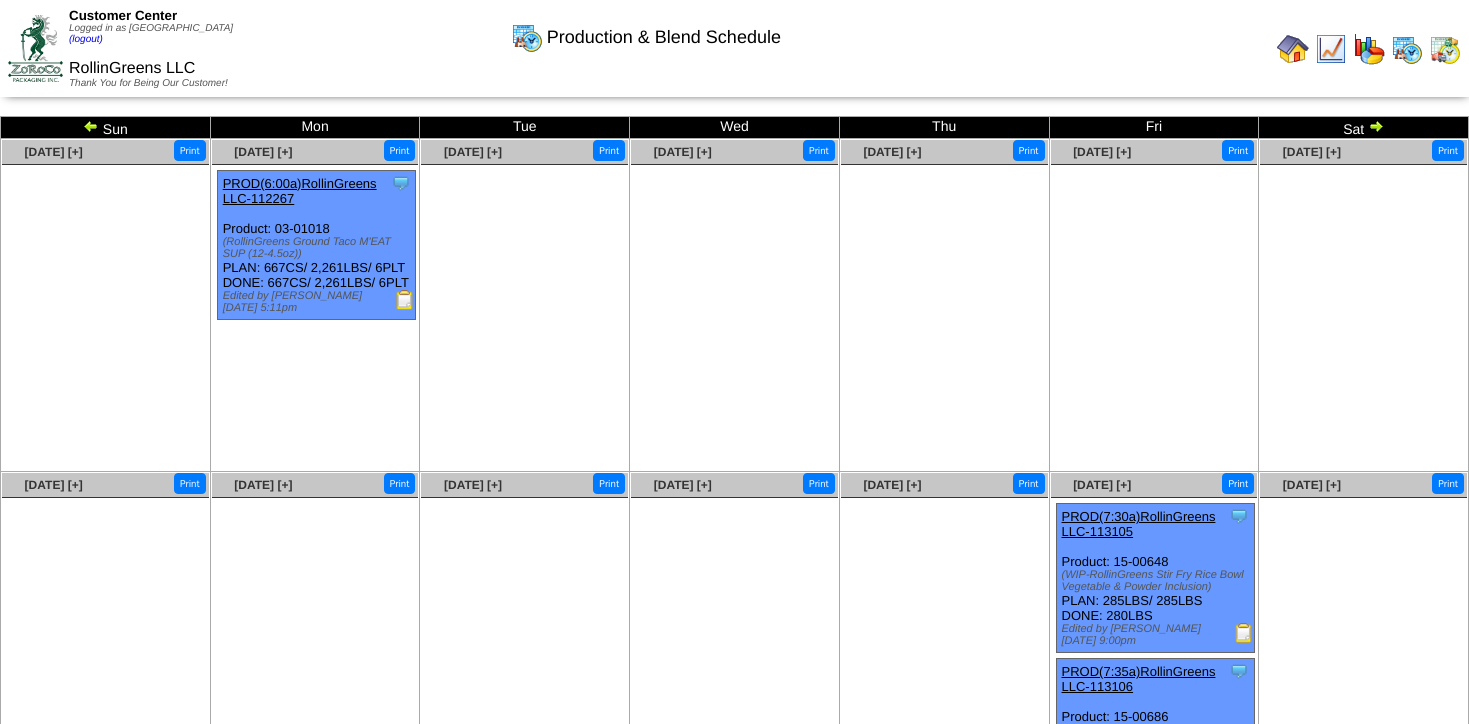 click at bounding box center (91, 126) 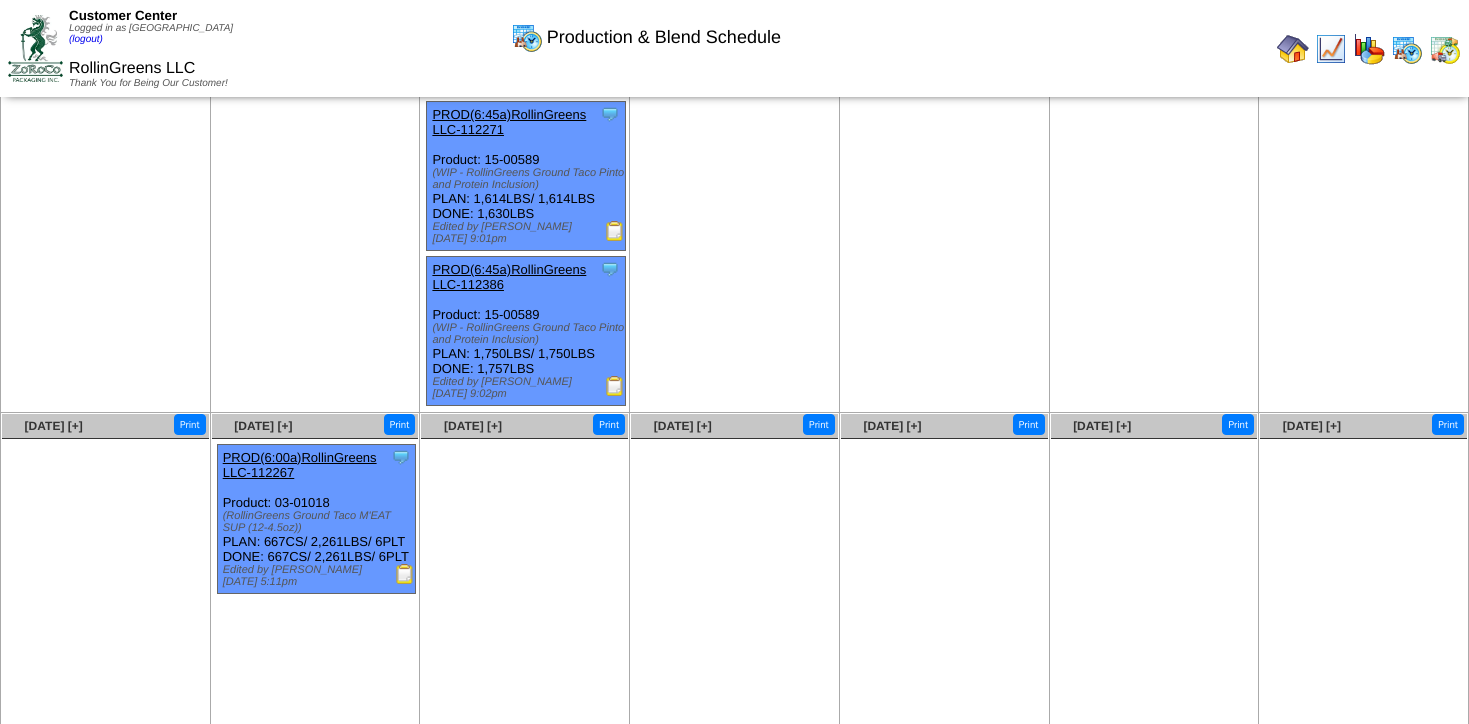 scroll, scrollTop: 0, scrollLeft: 0, axis: both 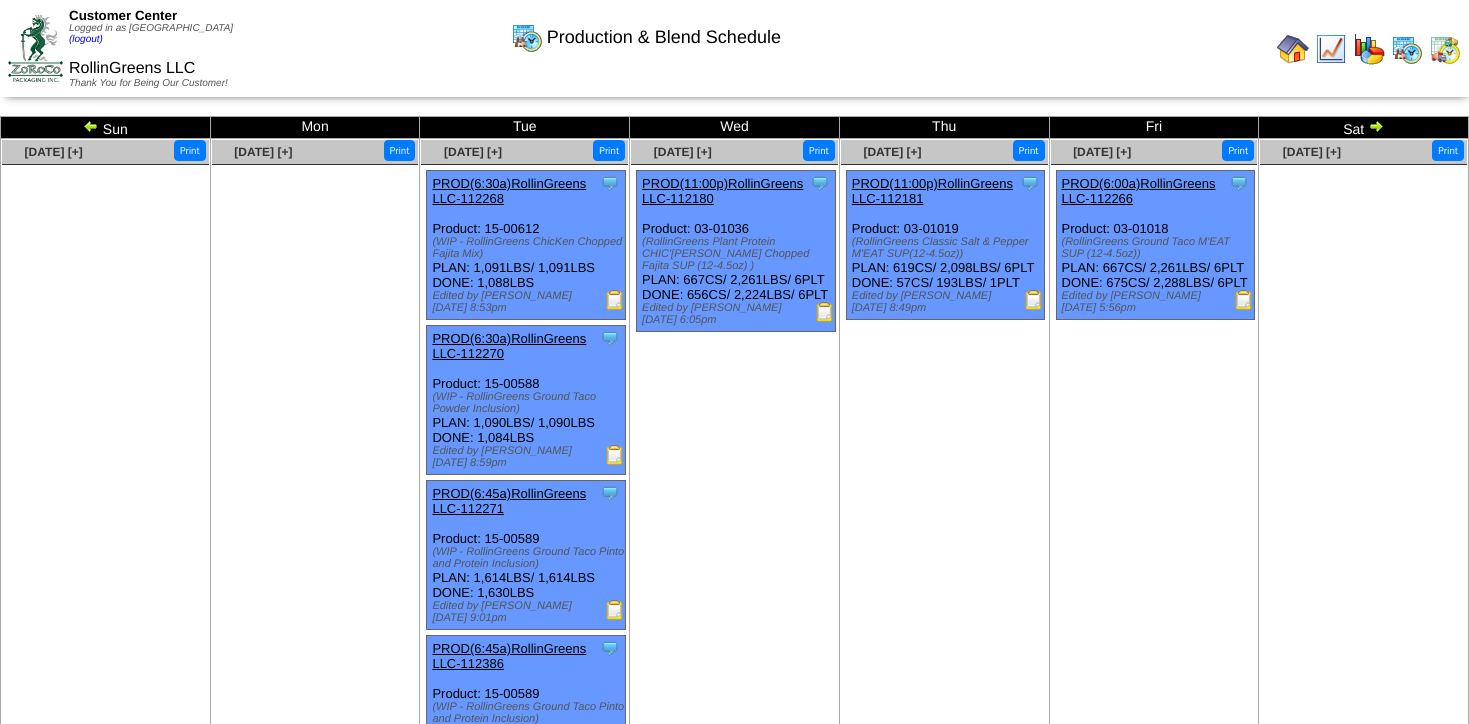 click at bounding box center [1376, 126] 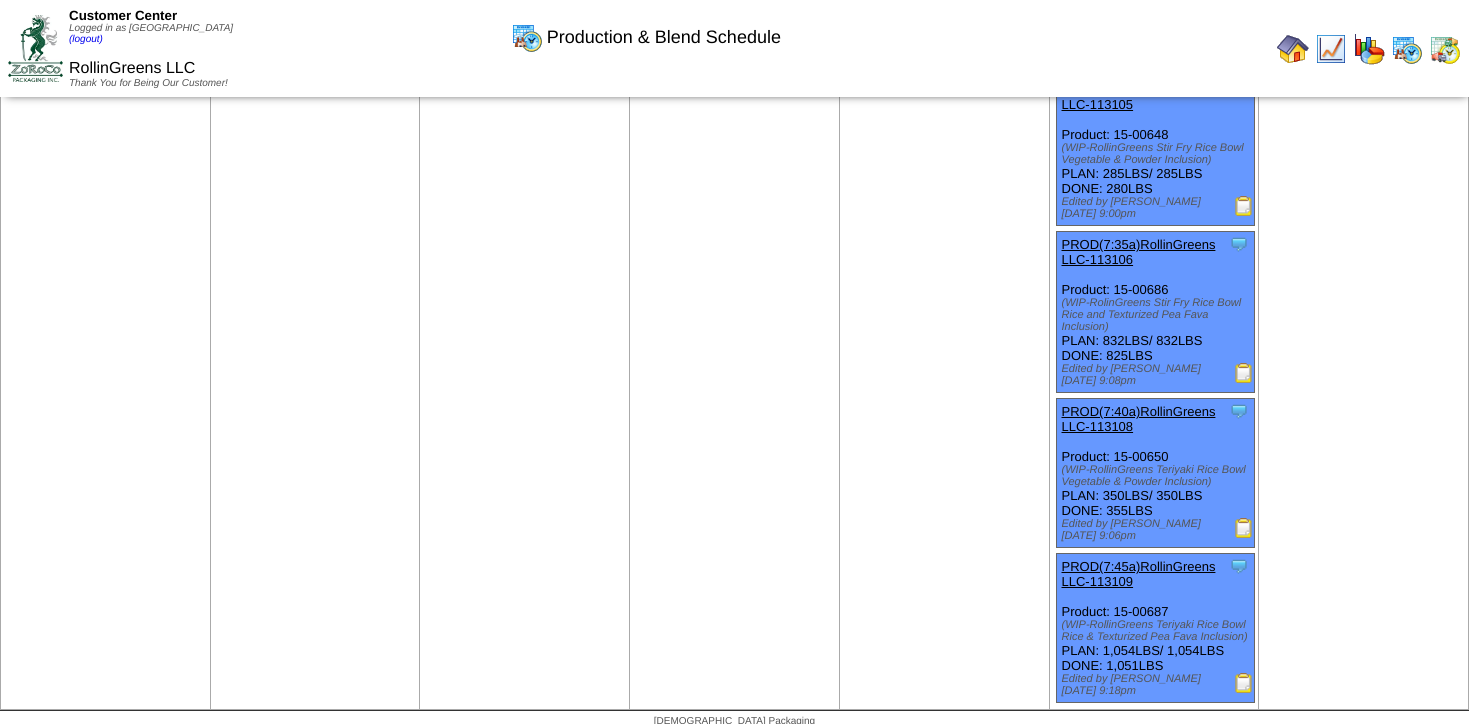 scroll, scrollTop: 0, scrollLeft: 0, axis: both 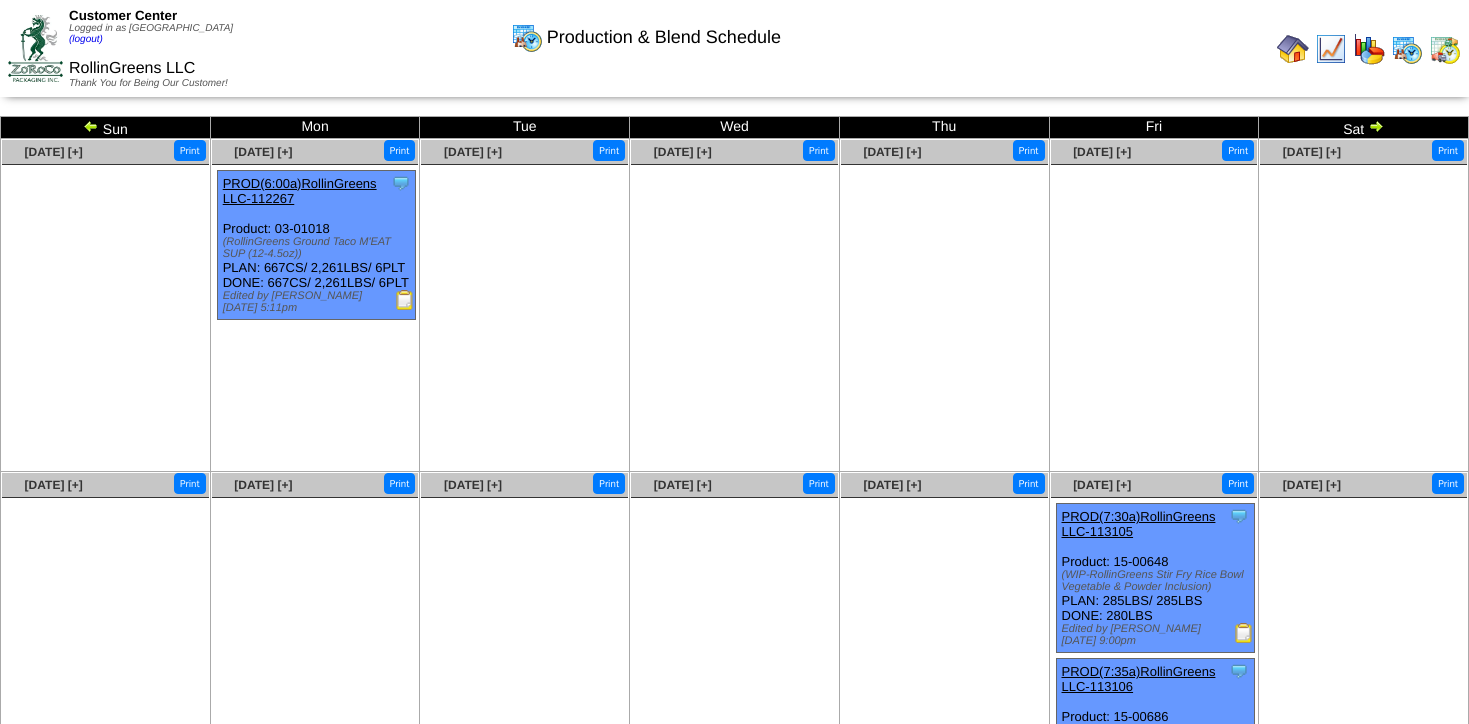 click at bounding box center [1376, 126] 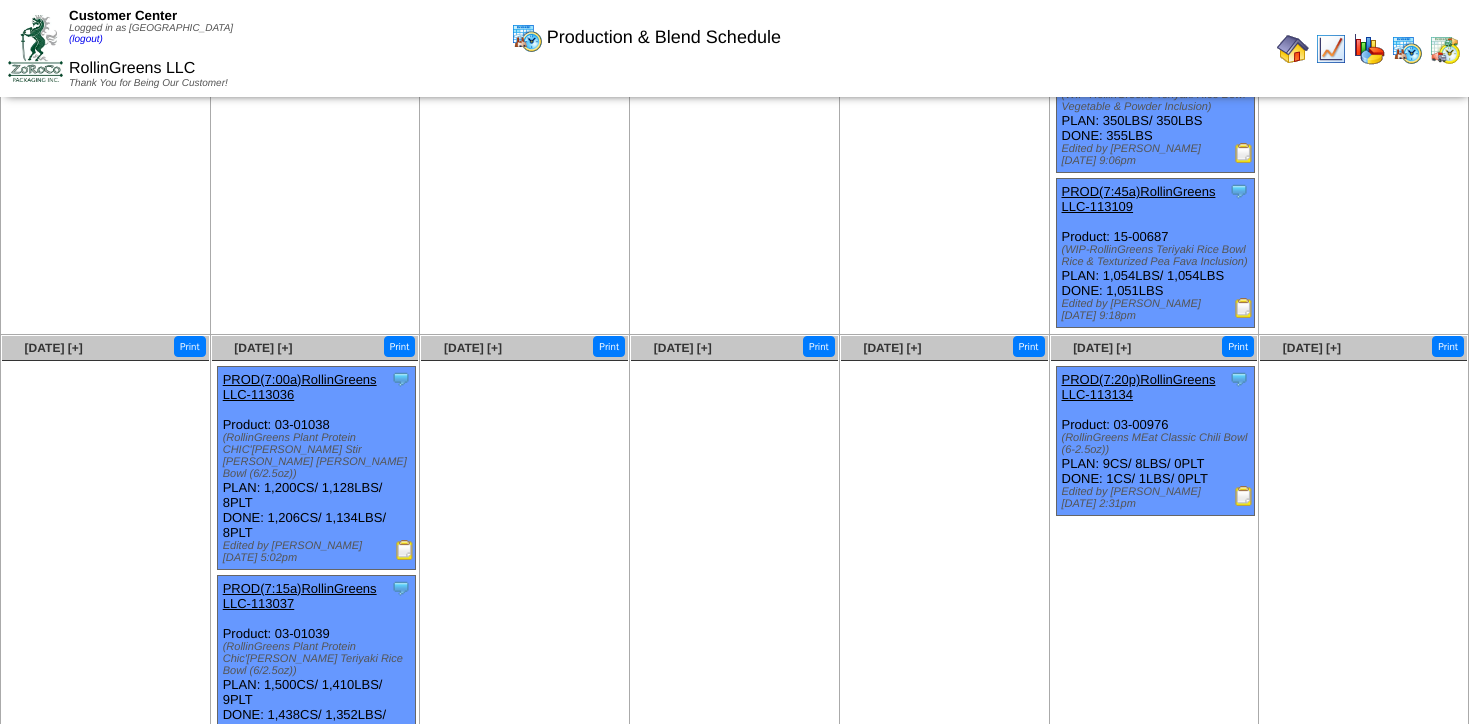 scroll, scrollTop: 0, scrollLeft: 0, axis: both 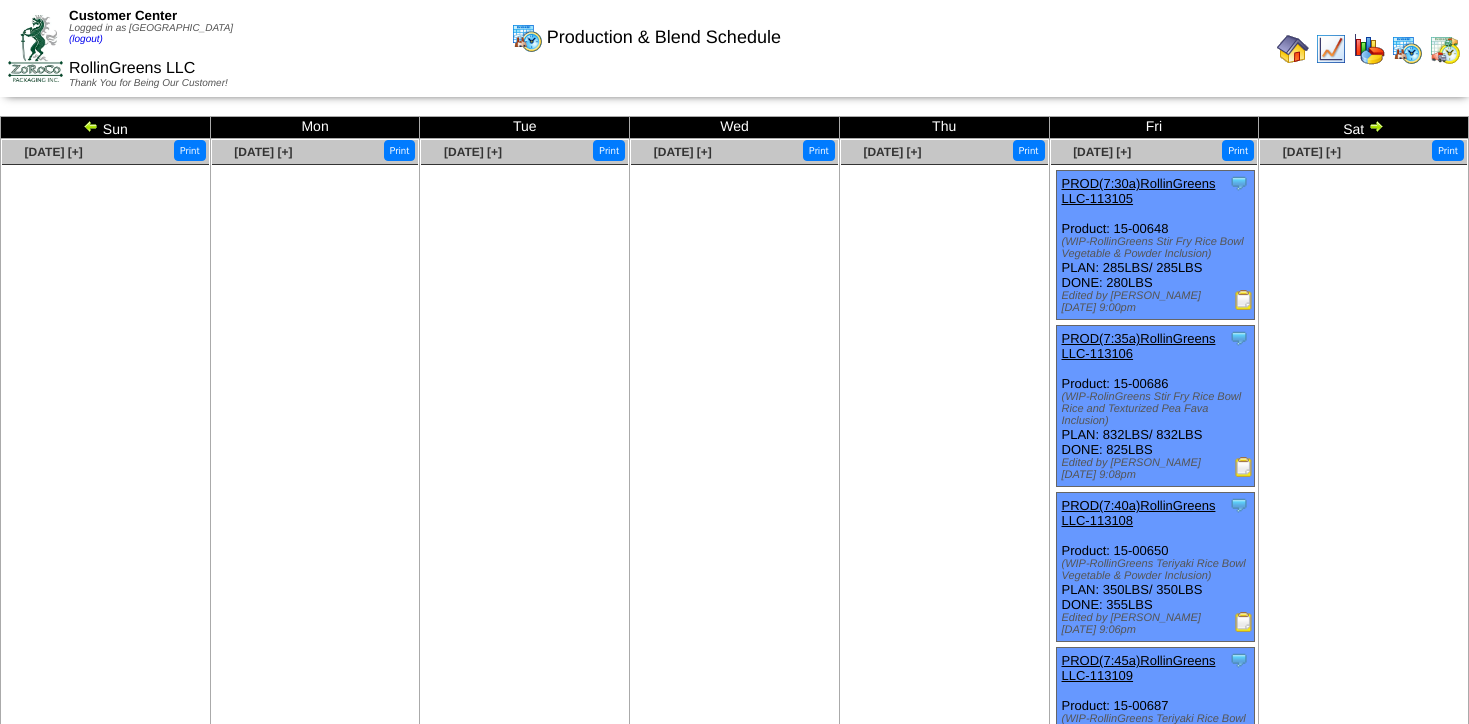 click at bounding box center (1376, 126) 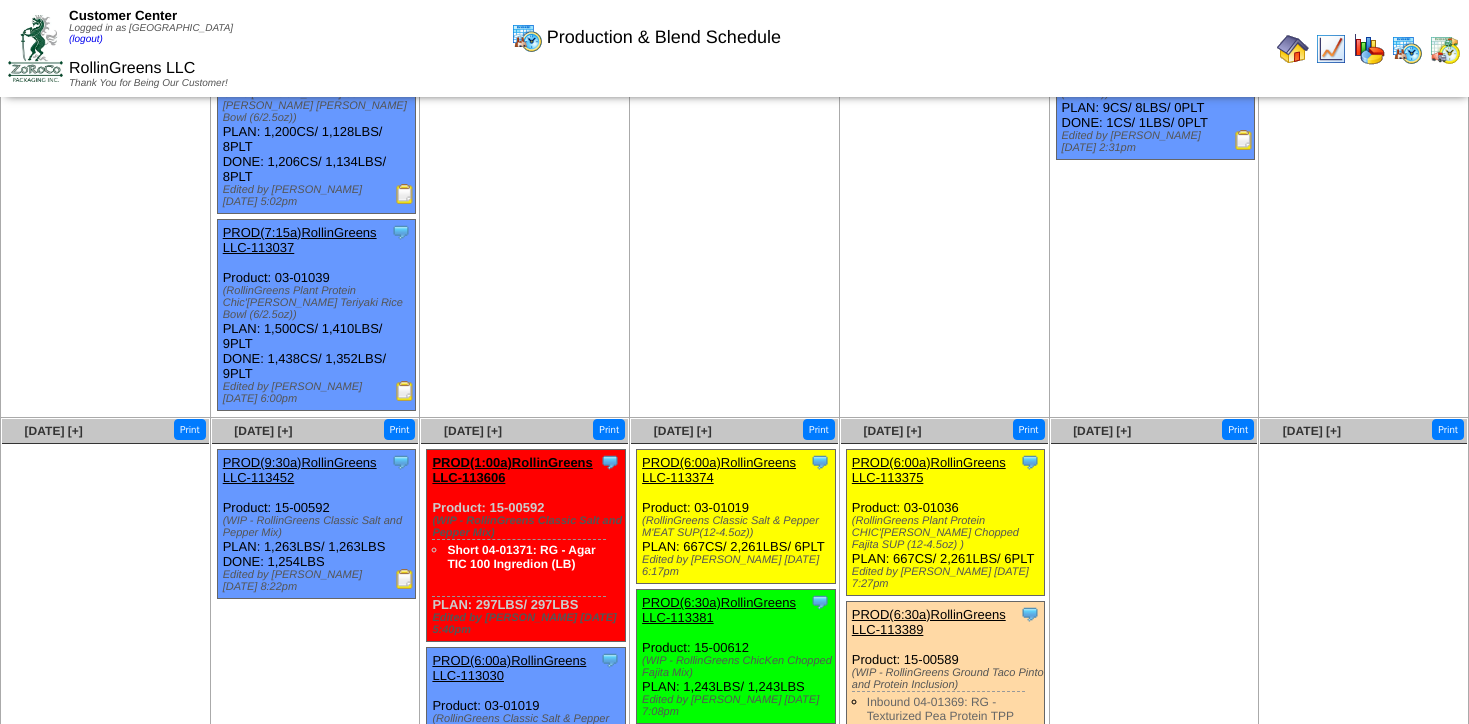 scroll, scrollTop: 0, scrollLeft: 0, axis: both 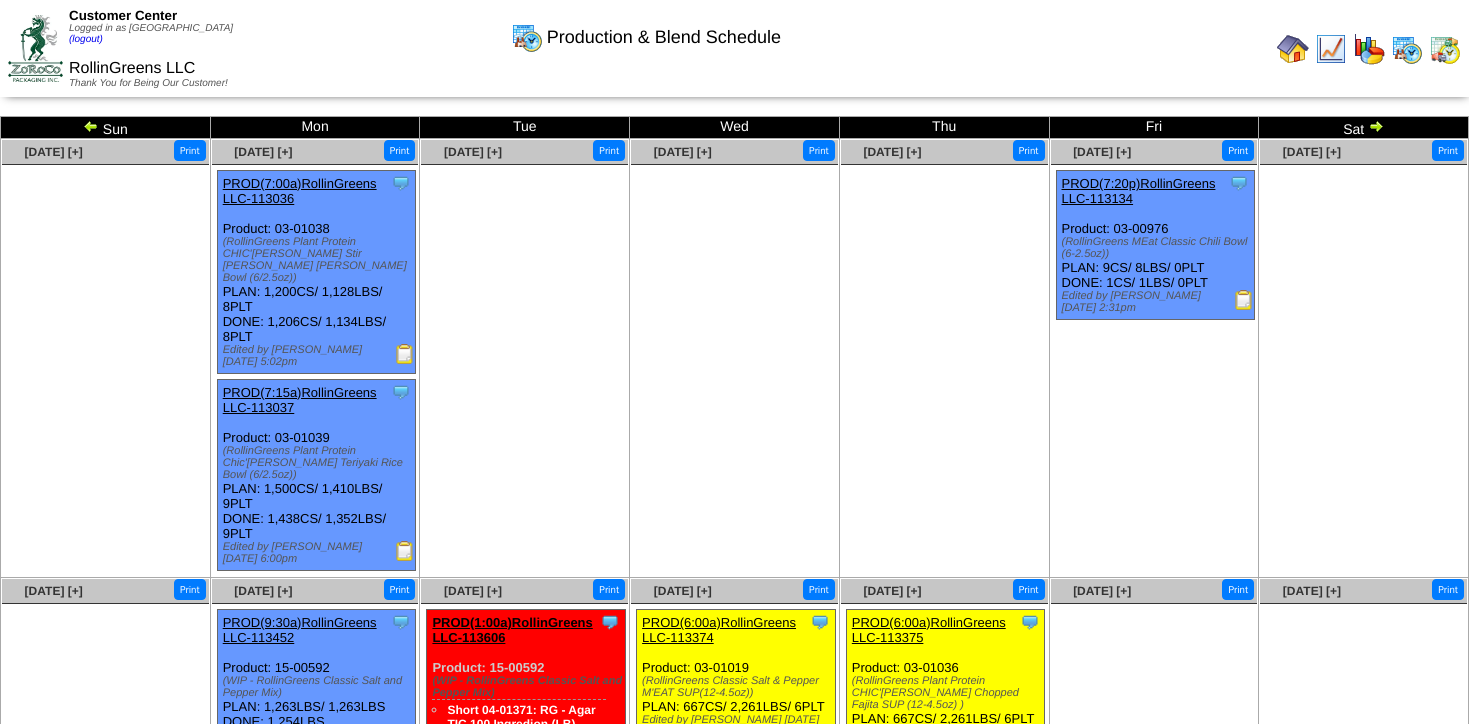 click at bounding box center [1331, 49] 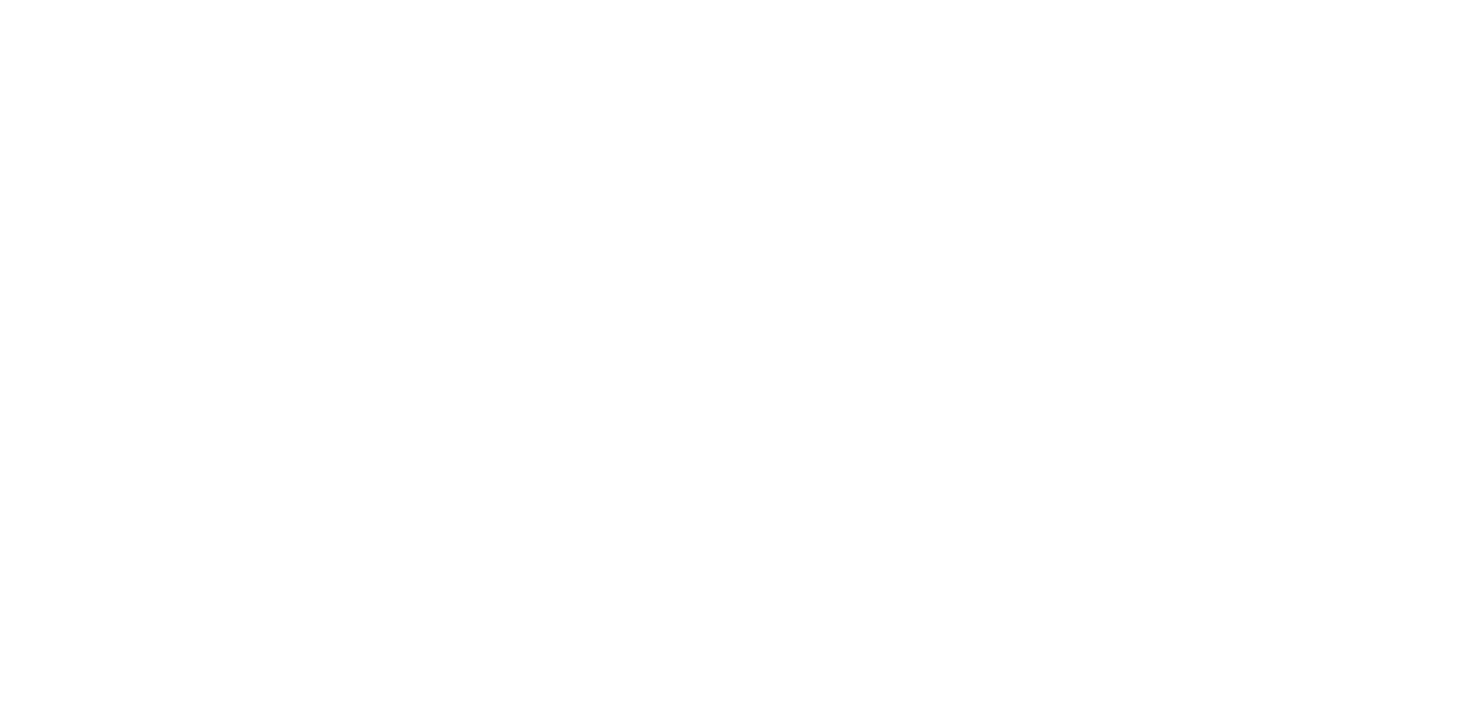 scroll, scrollTop: 0, scrollLeft: 0, axis: both 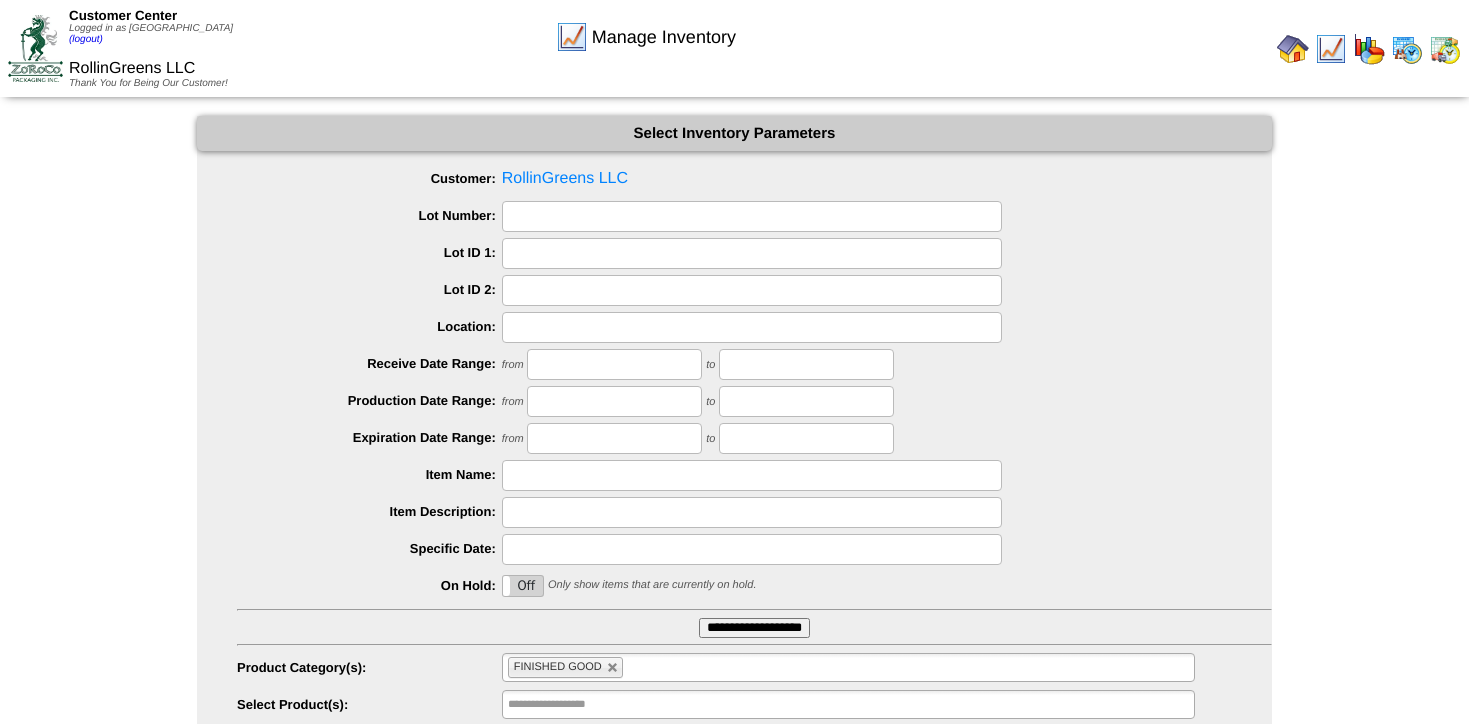 click at bounding box center [752, 549] 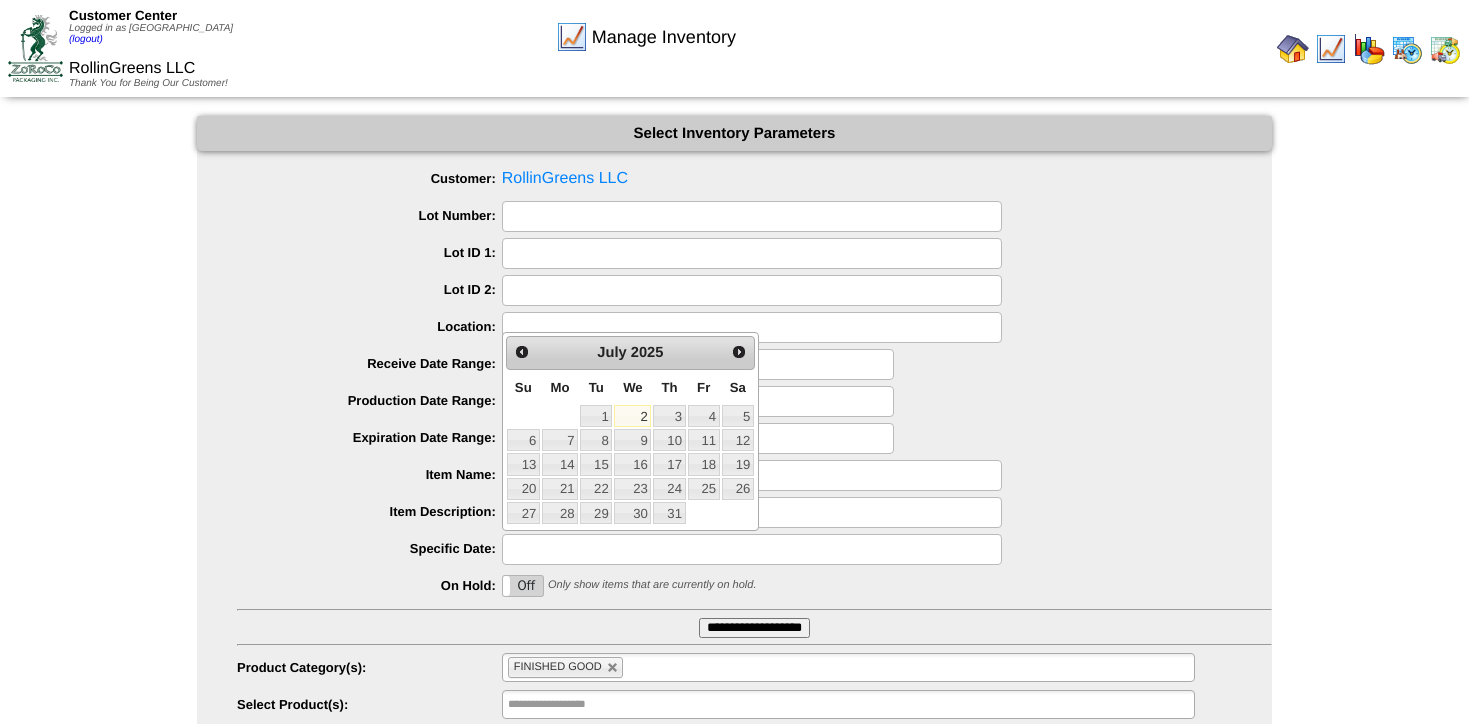 click on "On Off
Only show items that are currently on hold." at bounding box center (754, 586) 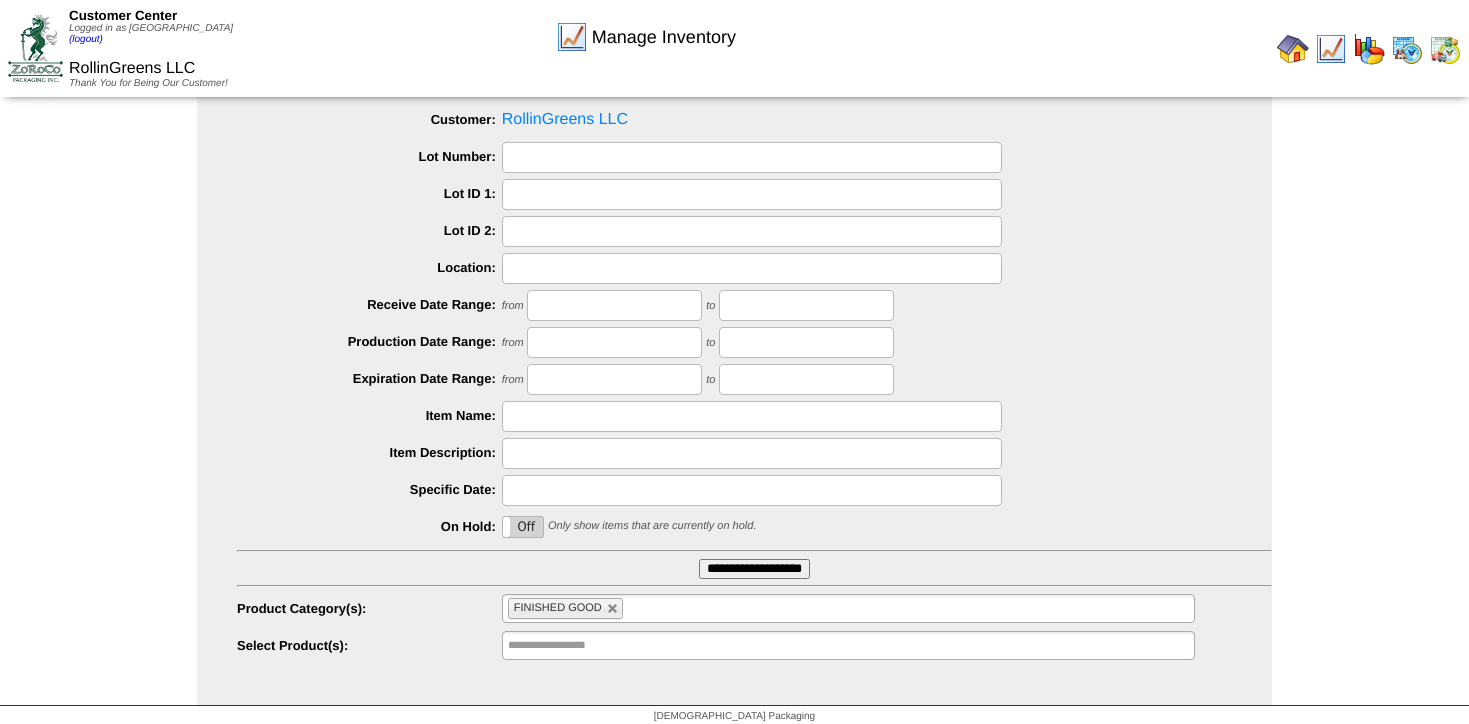 scroll, scrollTop: 68, scrollLeft: 0, axis: vertical 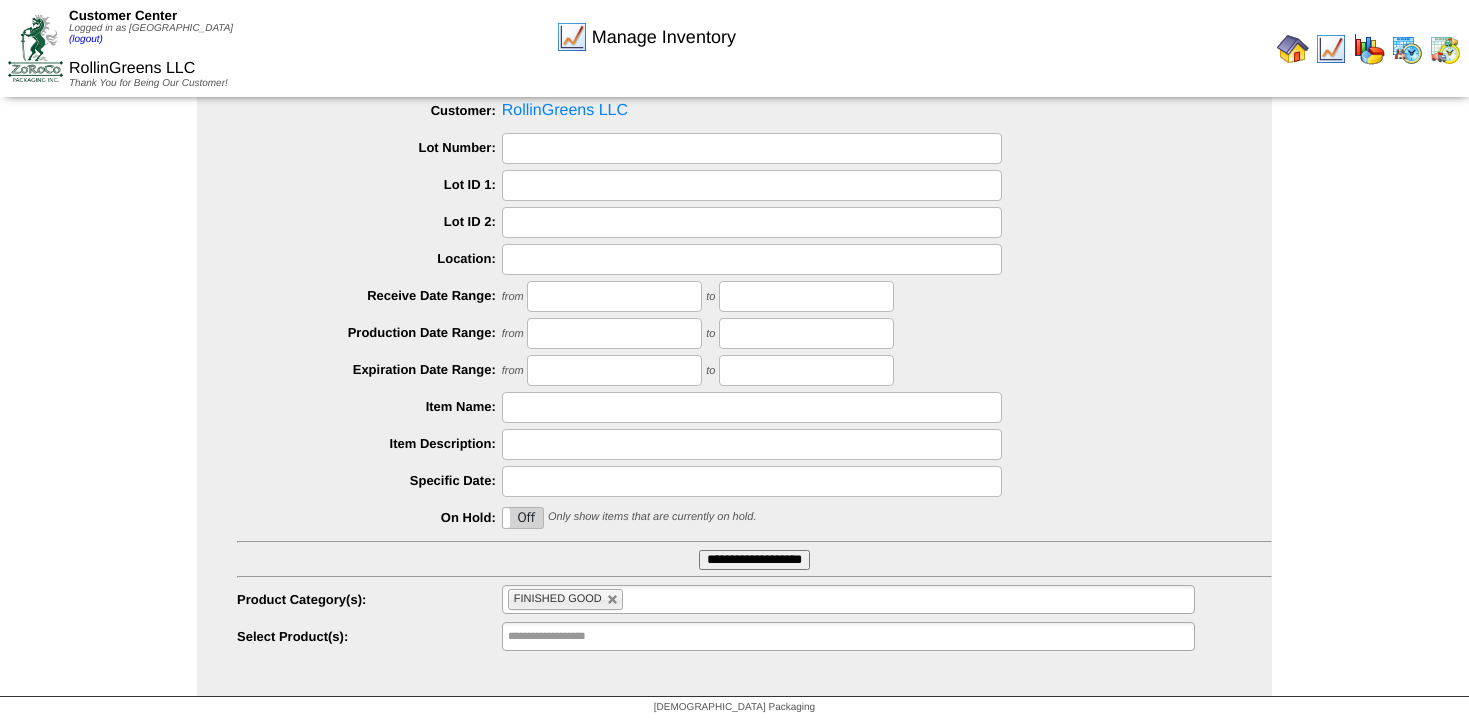 click on "**********" at bounding box center (754, 560) 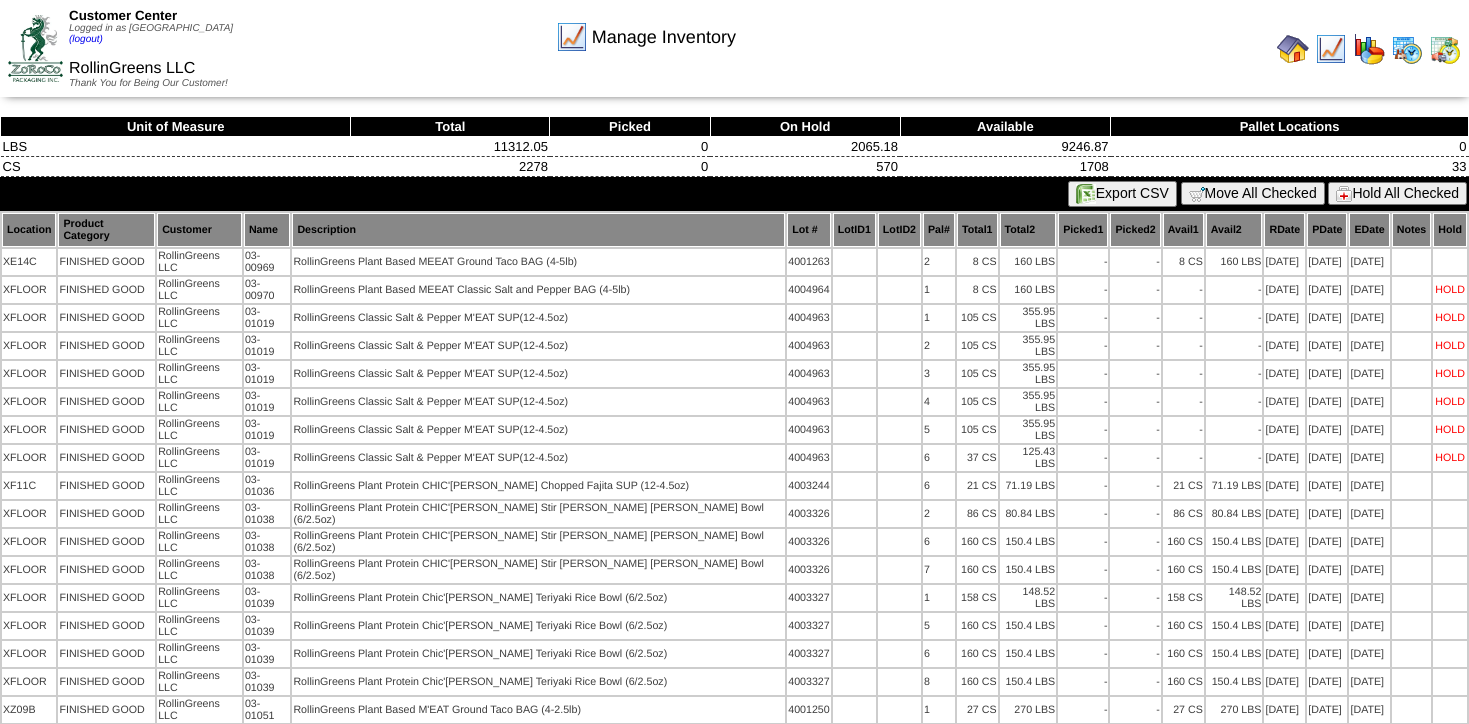 scroll, scrollTop: 0, scrollLeft: 0, axis: both 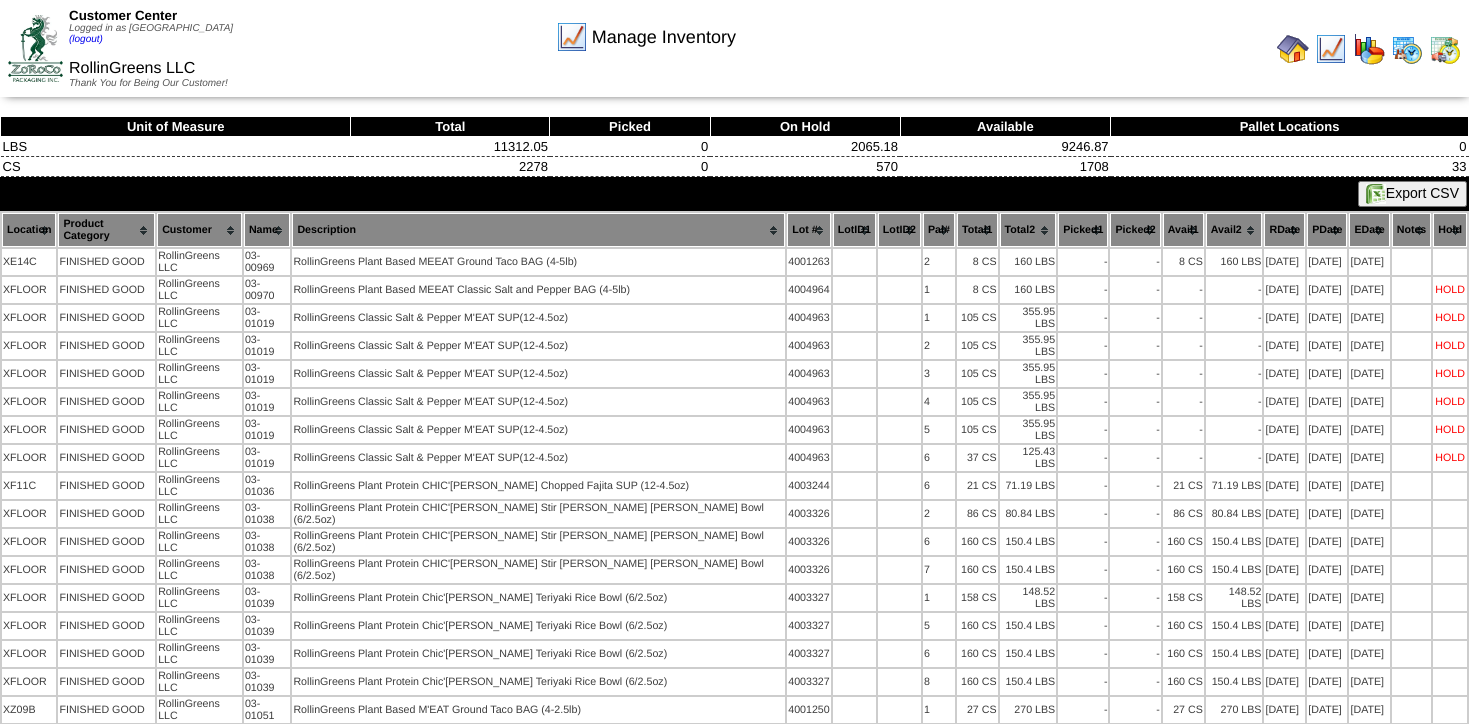 click at bounding box center (1376, 194) 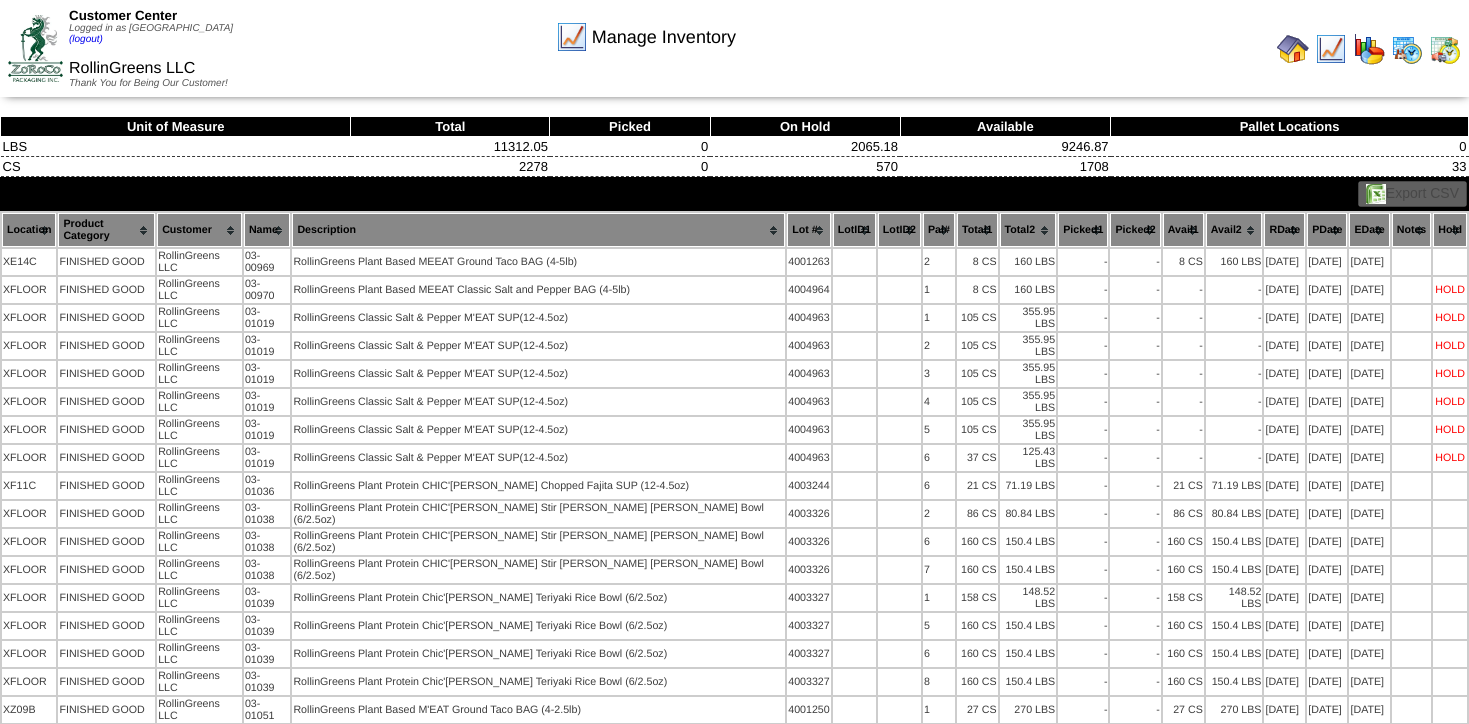 click at bounding box center [1407, 49] 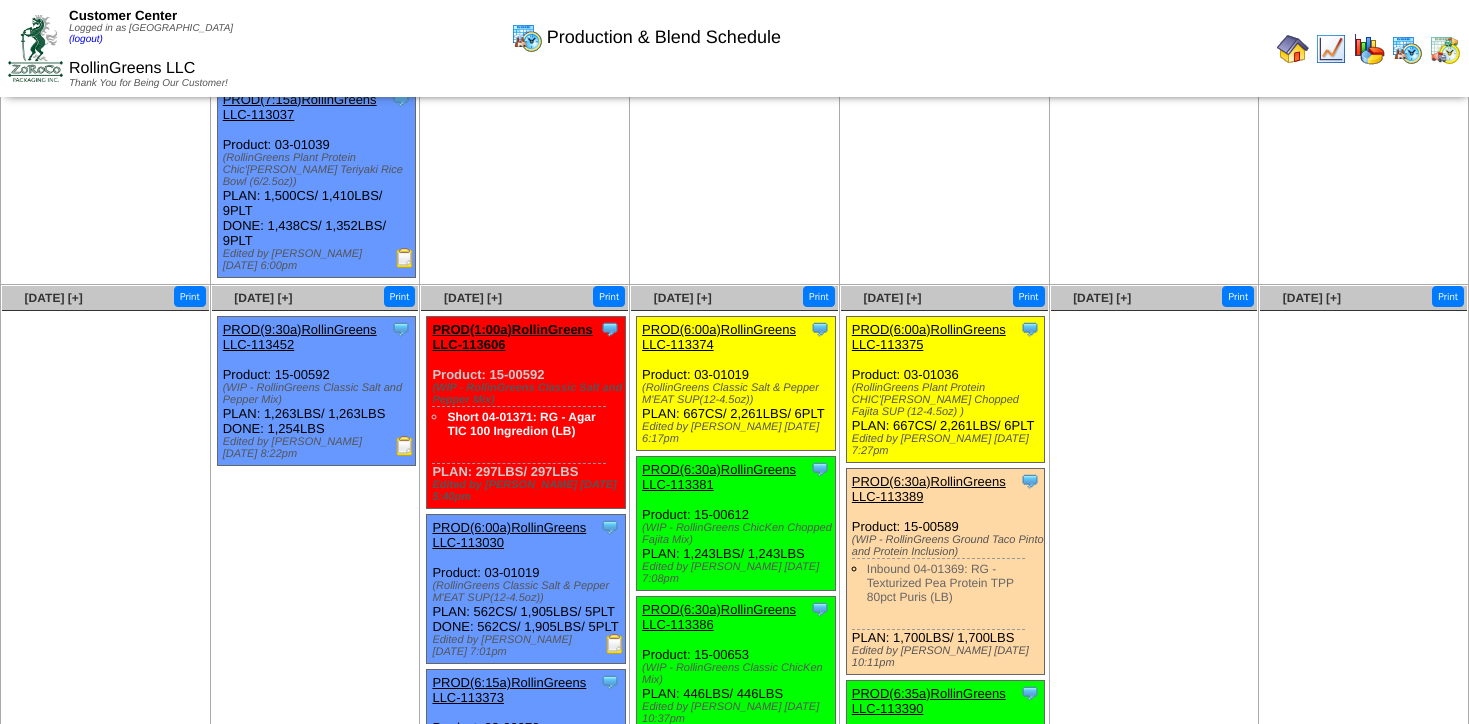 scroll, scrollTop: 404, scrollLeft: 0, axis: vertical 